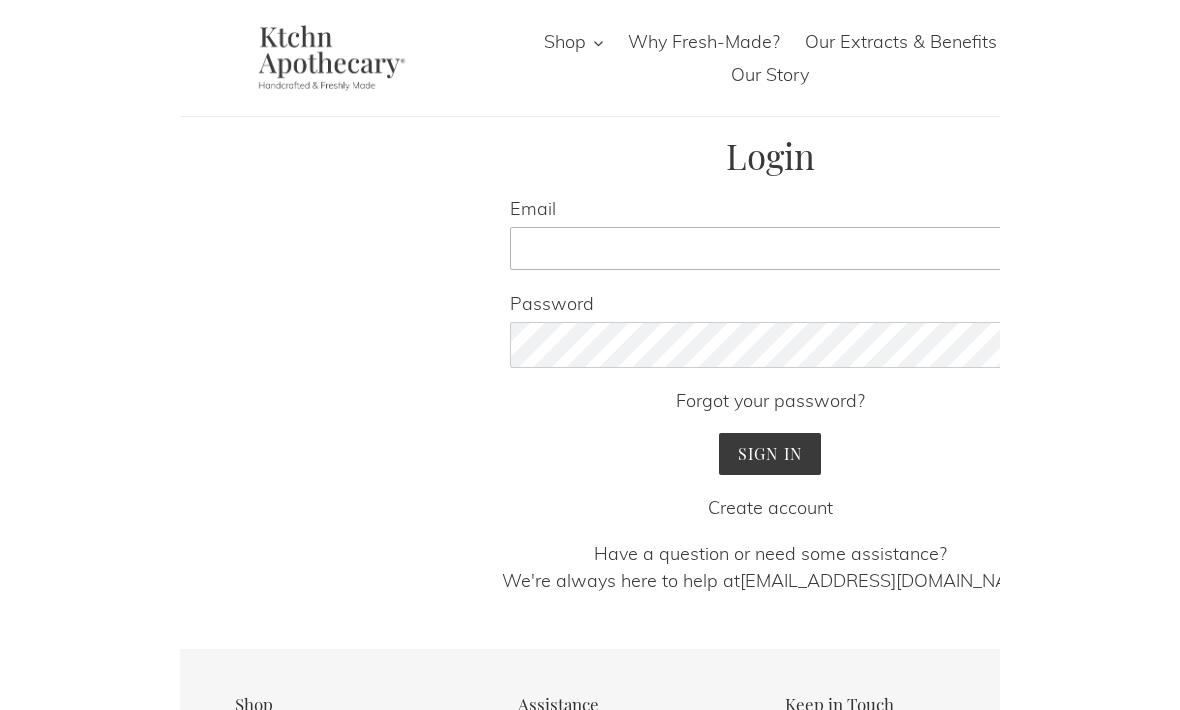 scroll, scrollTop: 0, scrollLeft: 0, axis: both 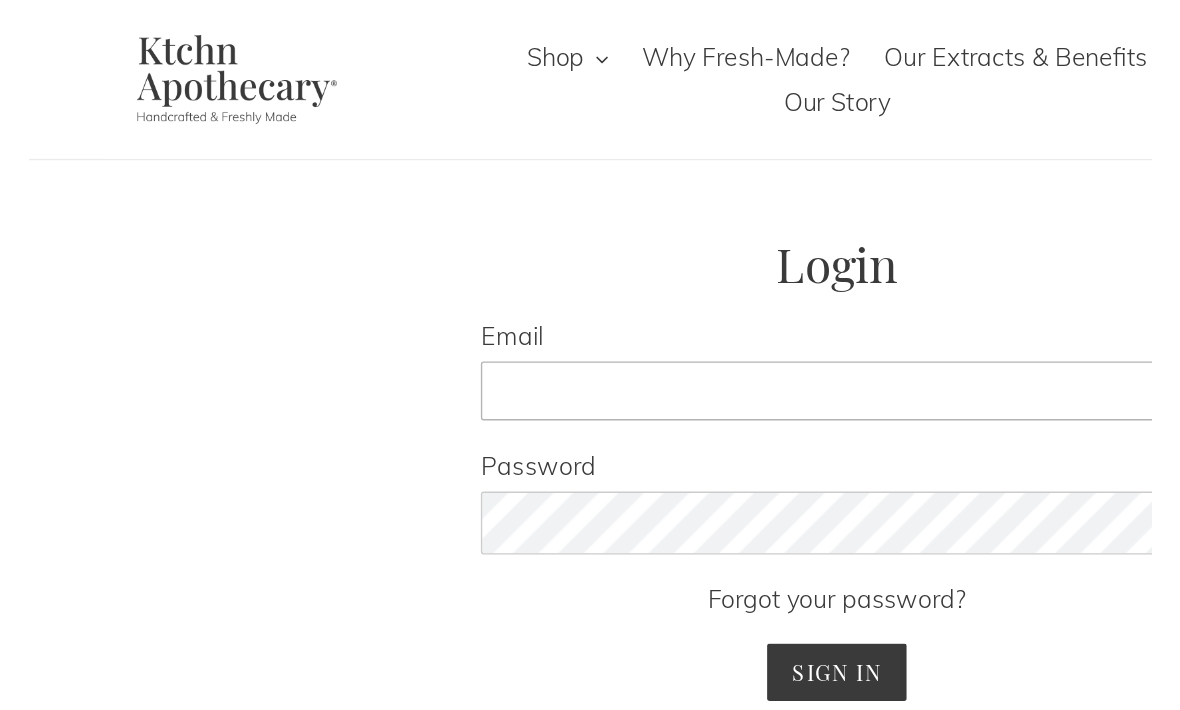 type on "[EMAIL_ADDRESS][DOMAIN_NAME]" 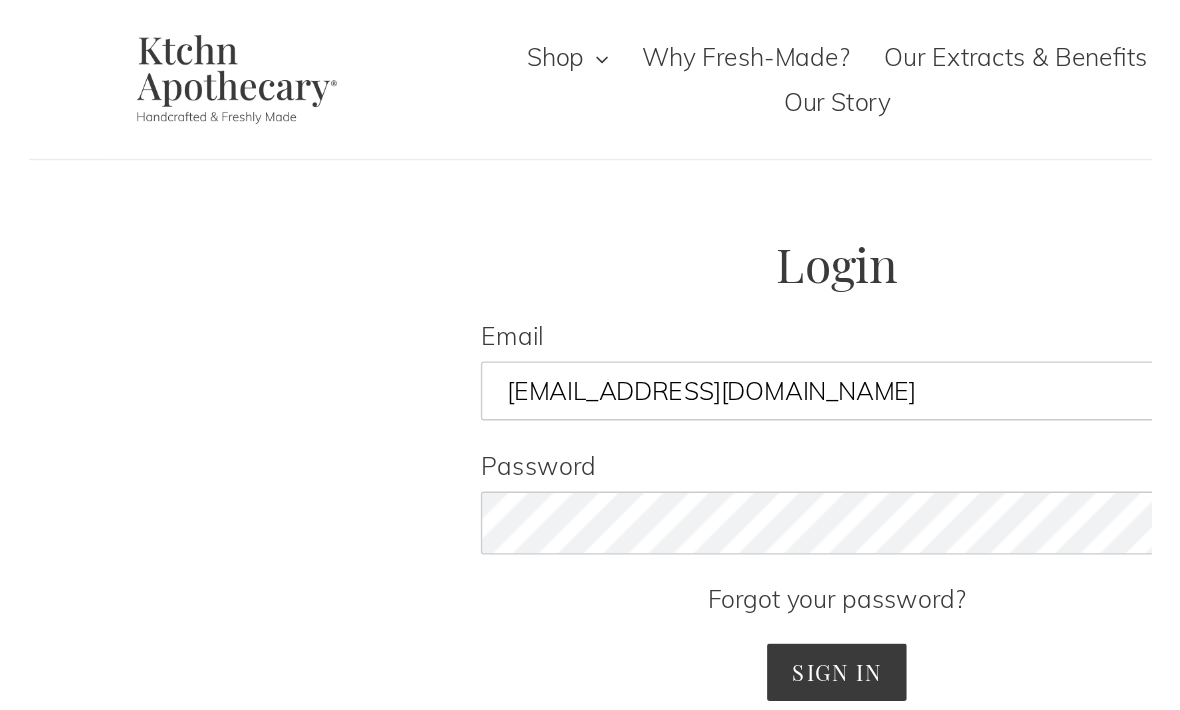 click on "Sign In" at bounding box center [590, 490] 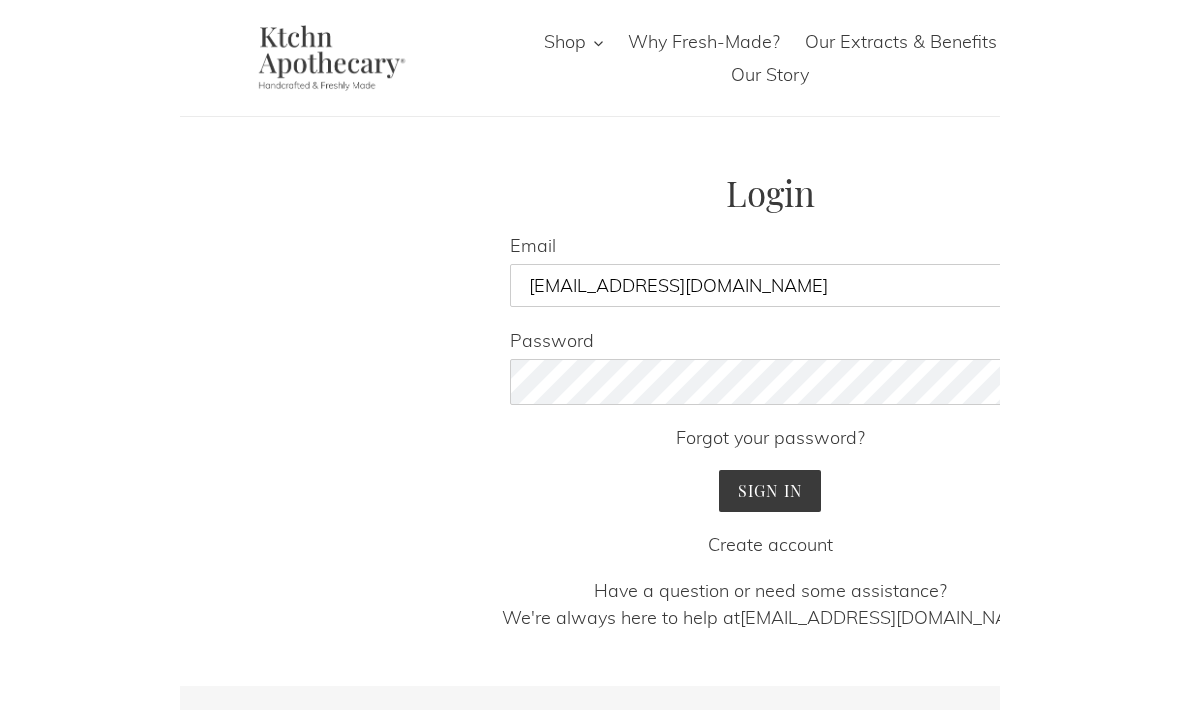 scroll, scrollTop: 0, scrollLeft: 0, axis: both 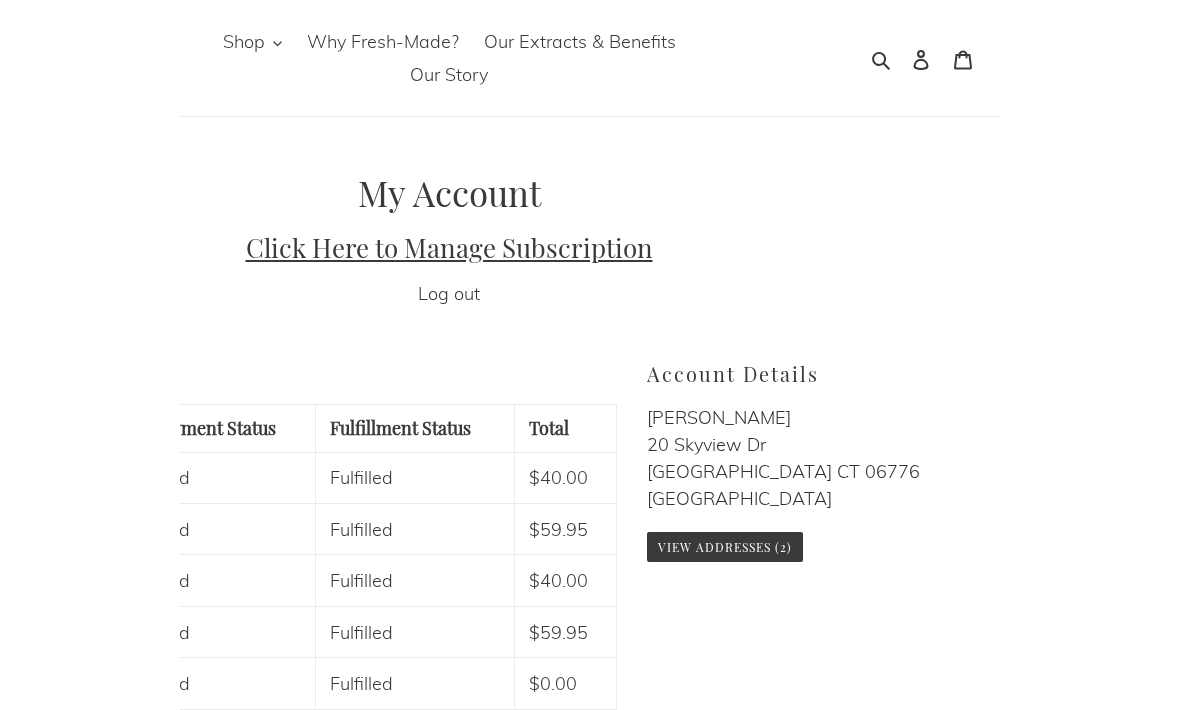 click on "Click Here to Manage Subscription" at bounding box center (590, 247) 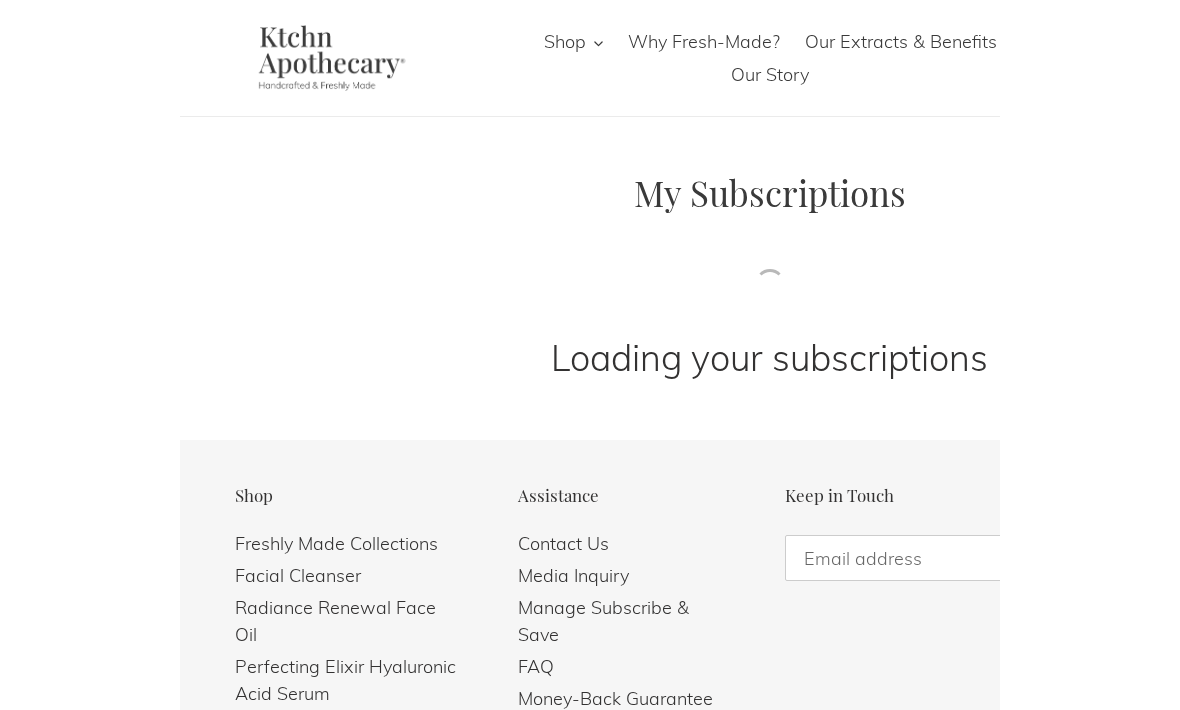 scroll, scrollTop: 0, scrollLeft: 0, axis: both 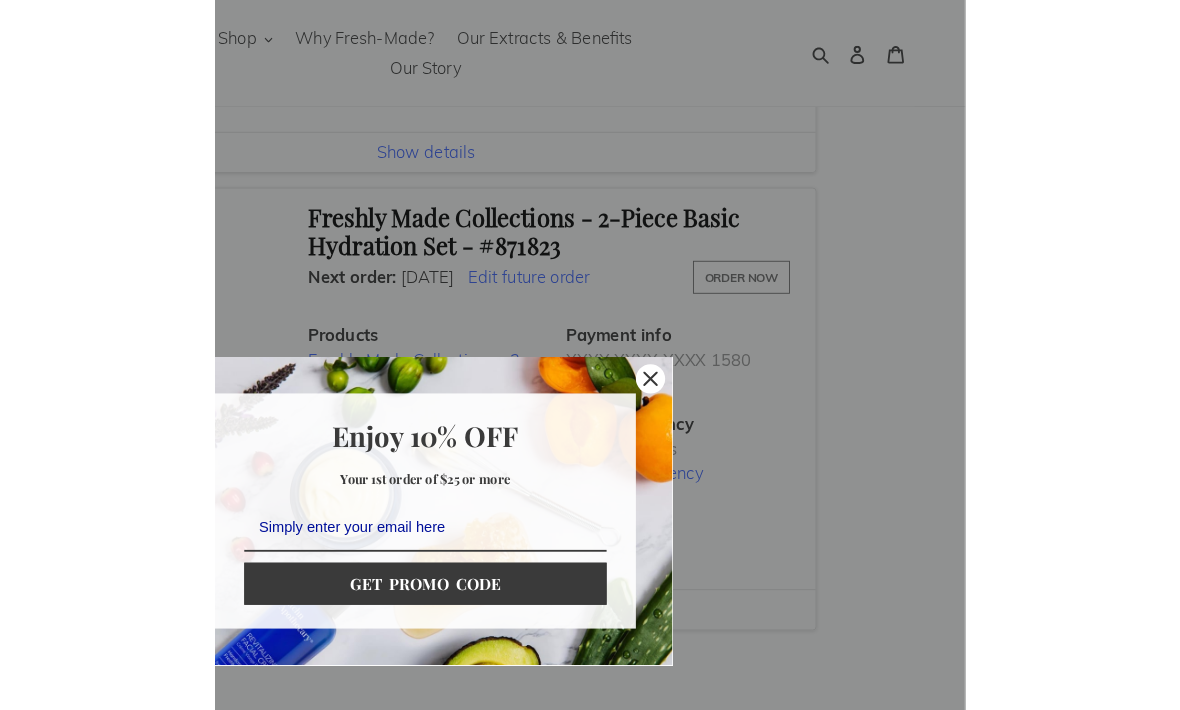 click 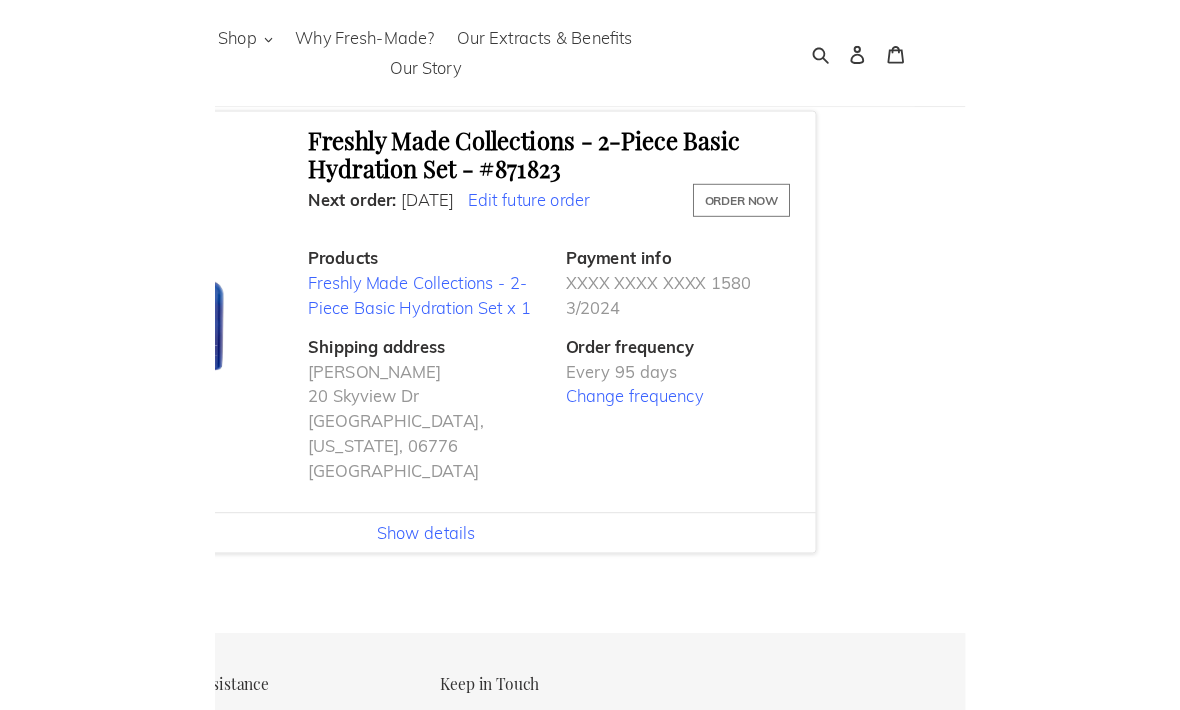 scroll, scrollTop: 931, scrollLeft: 0, axis: vertical 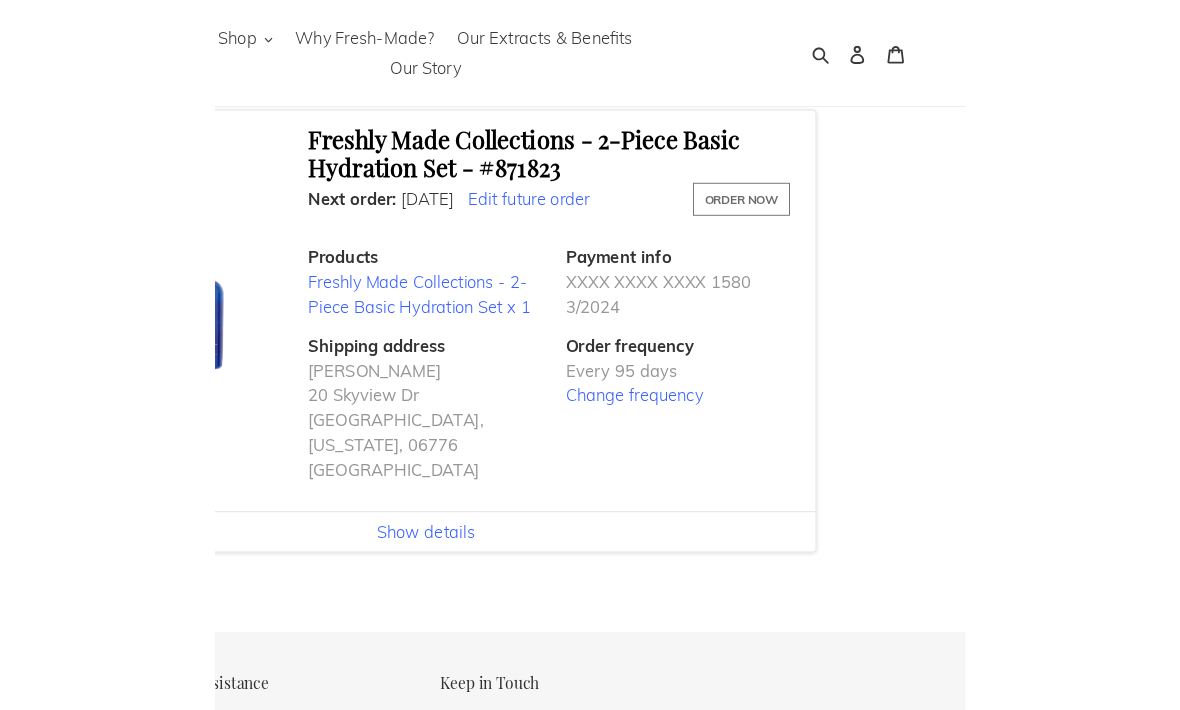 click on "Edit future order" at bounding box center (702, 217) 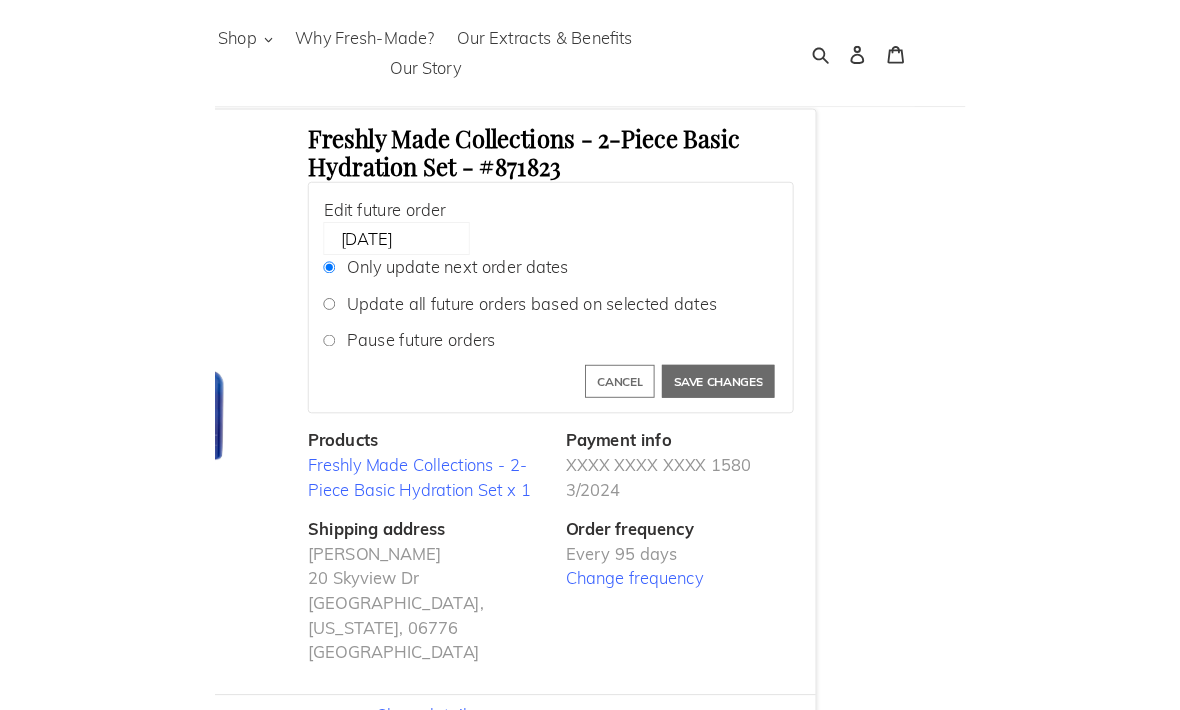 click on "Cancel" at bounding box center (802, 417) 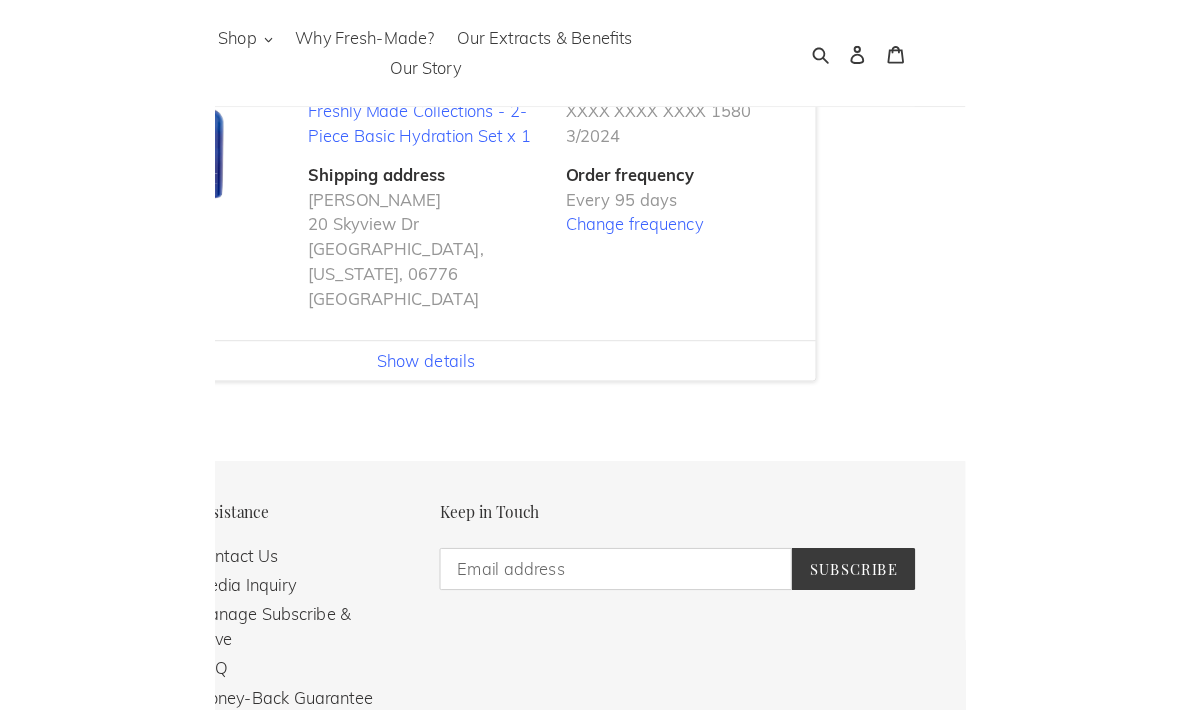 scroll, scrollTop: 1106, scrollLeft: 0, axis: vertical 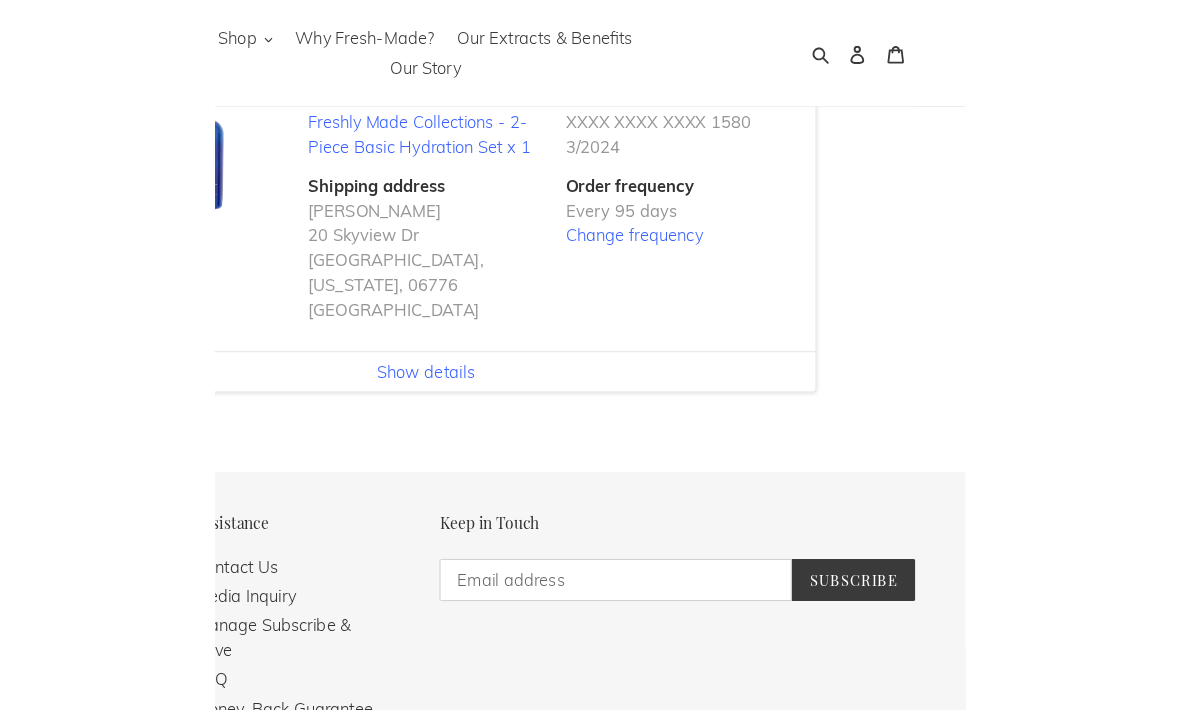 click on "Show details" at bounding box center [589, 406] 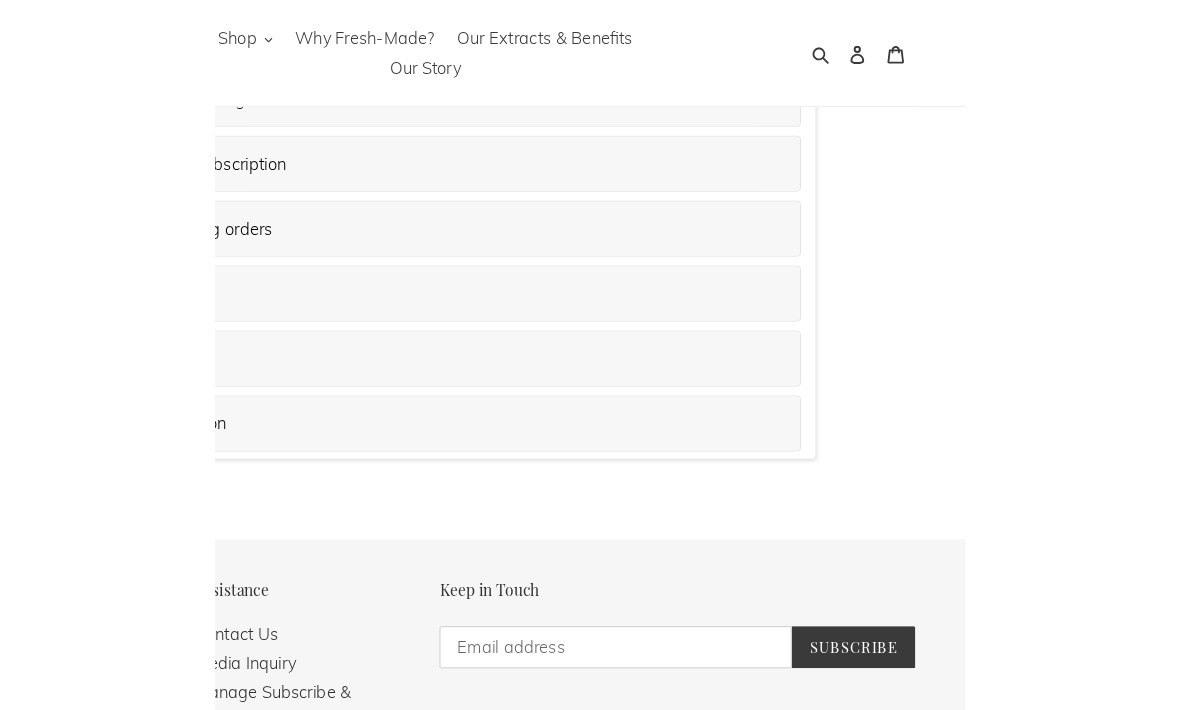 click on "Manage upcoming orders" at bounding box center [590, 249] 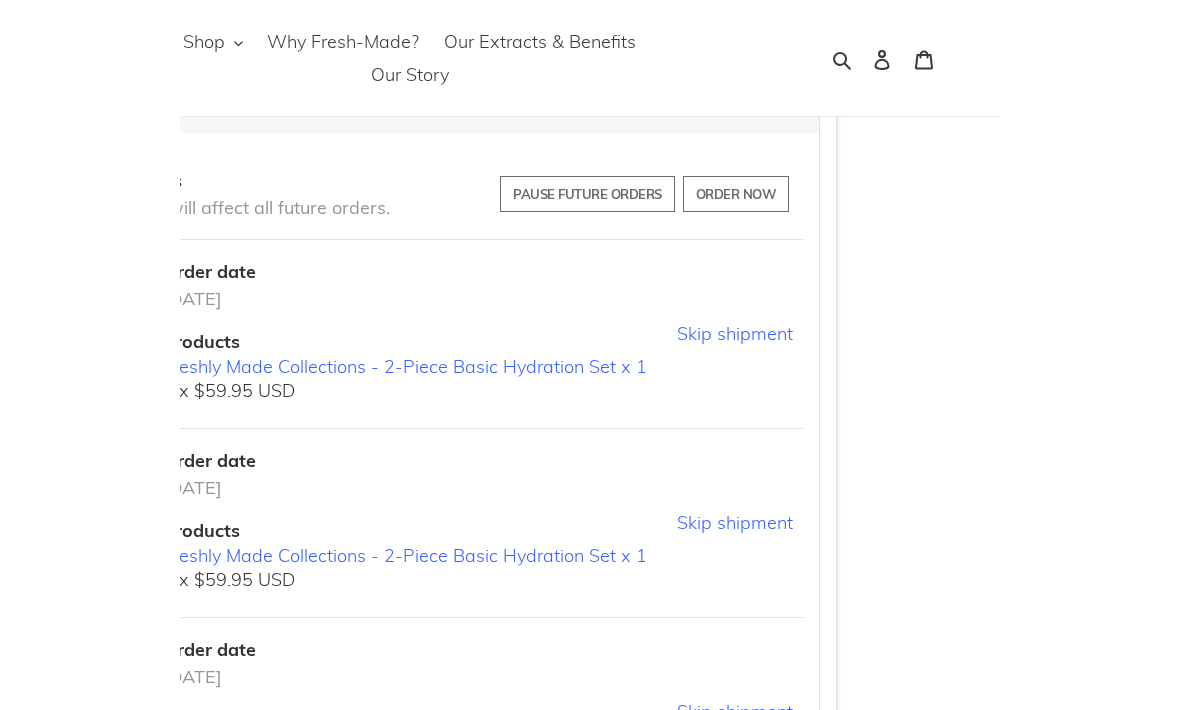 scroll, scrollTop: 1681, scrollLeft: 0, axis: vertical 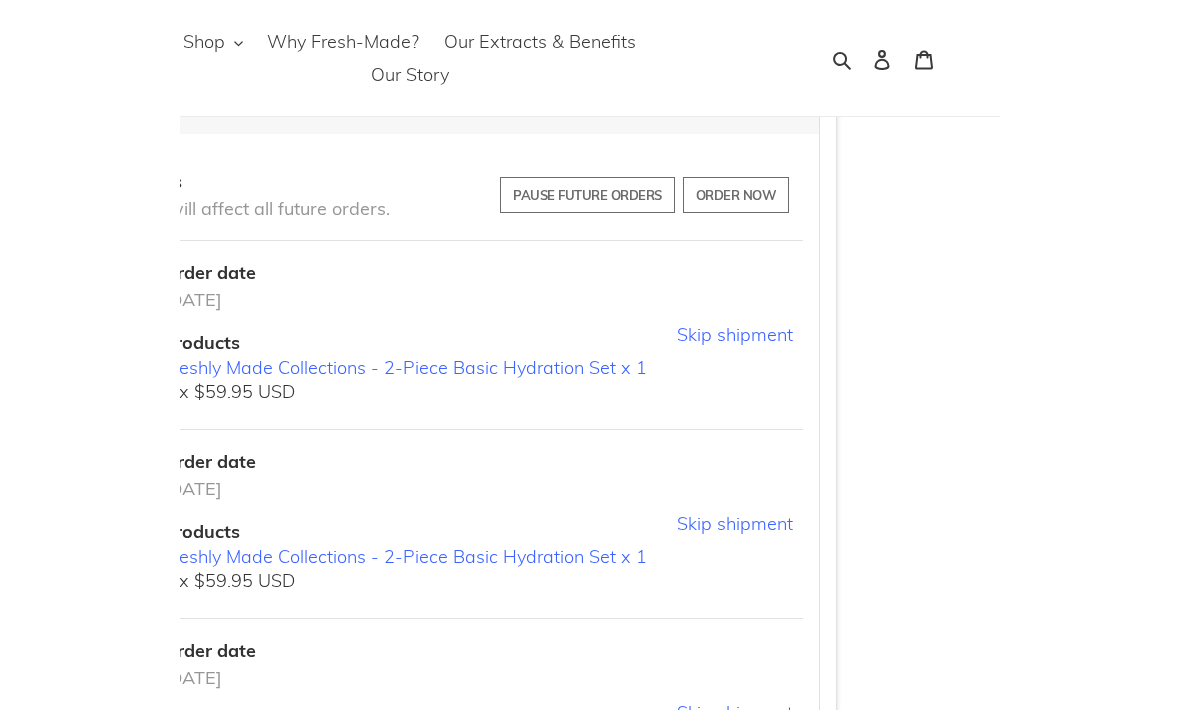 click on "Freshly Made Collections - 2-Piece Basic Hydration Set x 1" at bounding box center [585, 368] 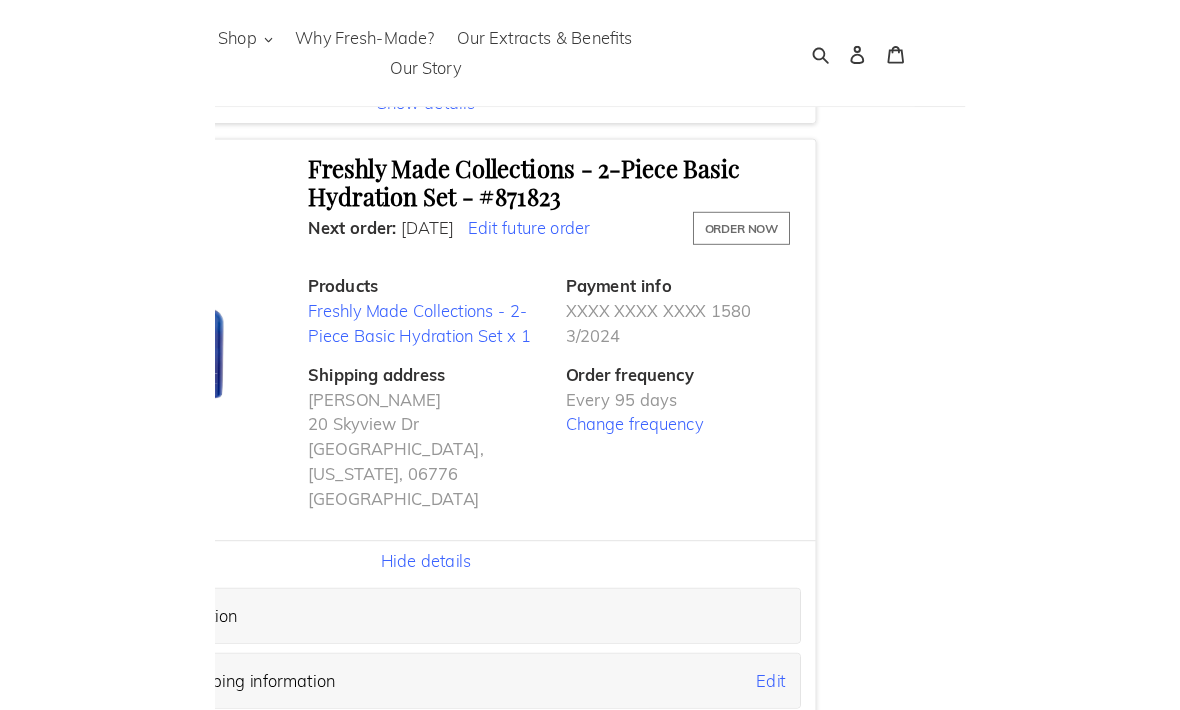 click on "Edit future order" at bounding box center [702, 248] 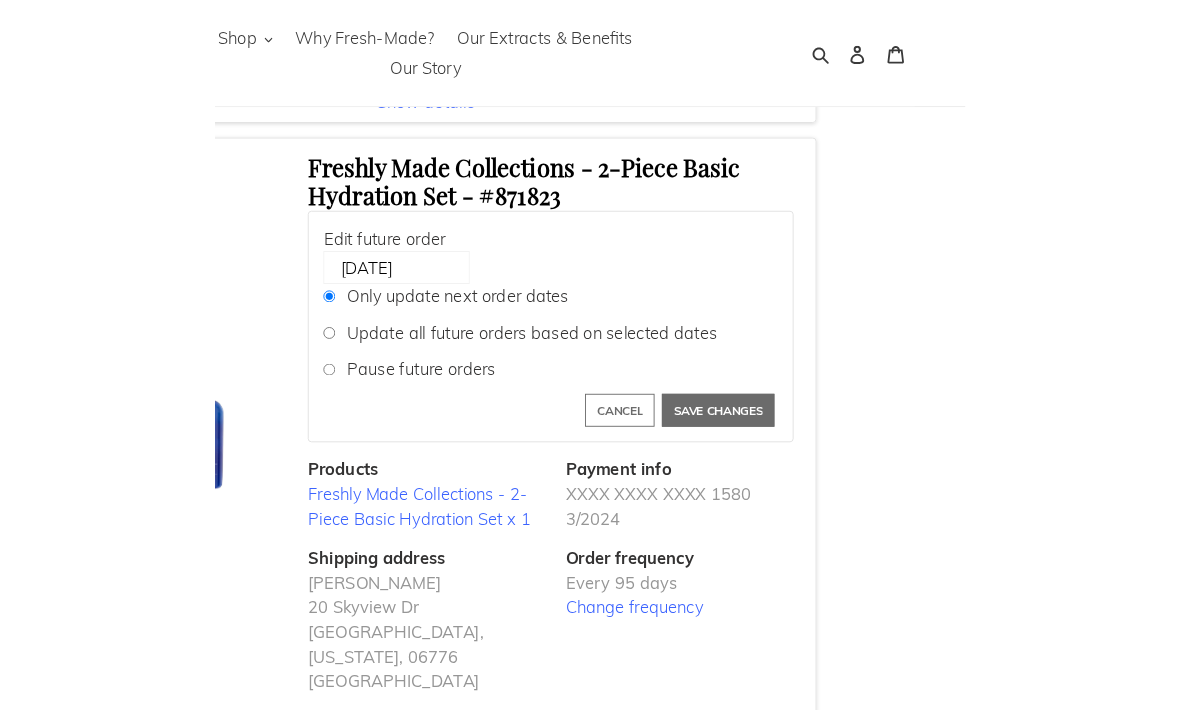 click on "Update all future orders based on selected dates" at bounding box center (706, 363) 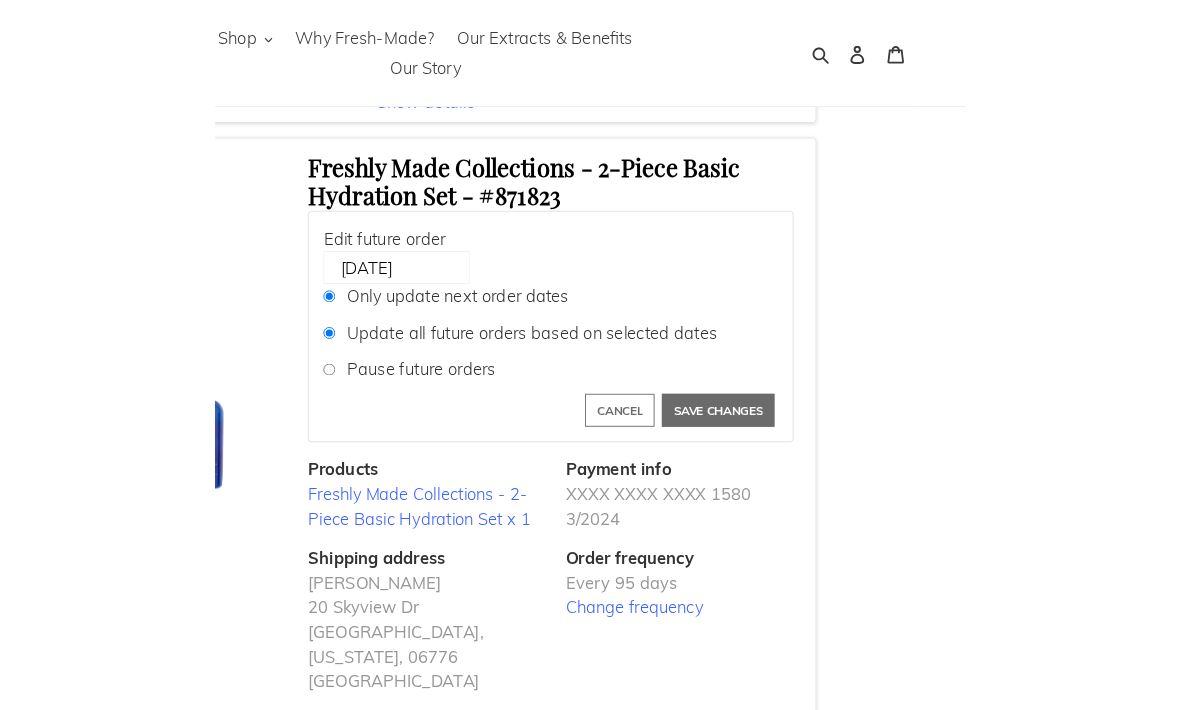 radio on "false" 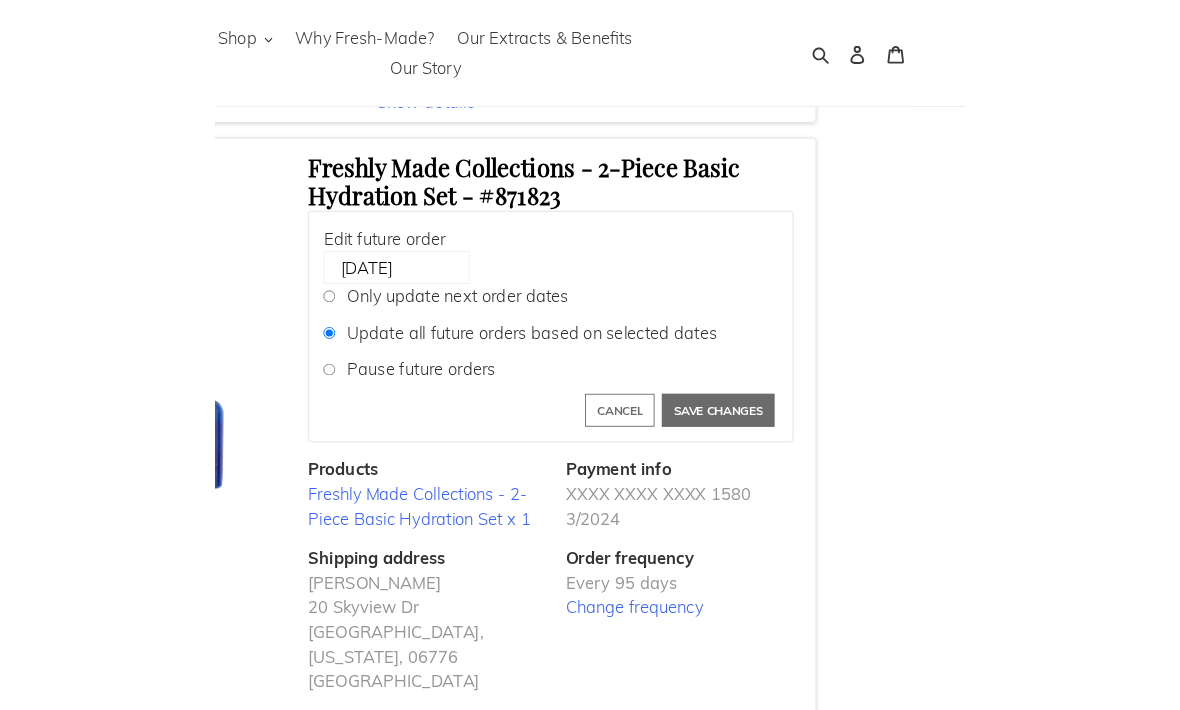 click on "July 7, 2025" at bounding box center [558, 293] 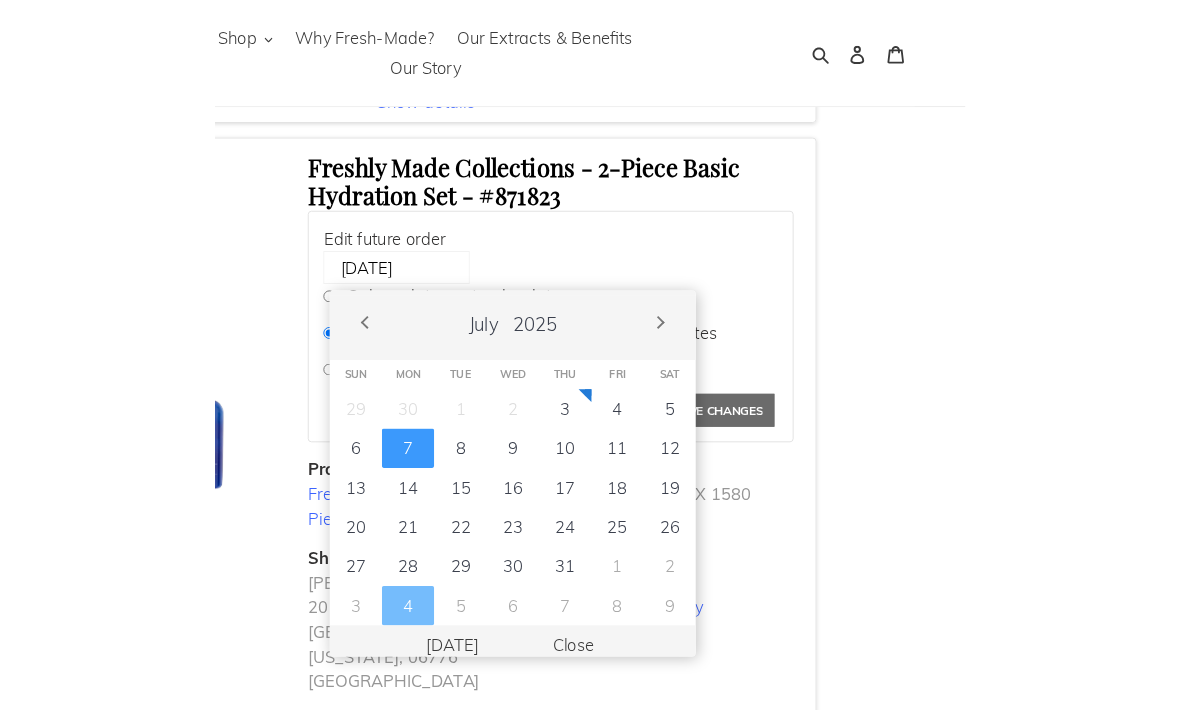 click on "4" at bounding box center [570, 661] 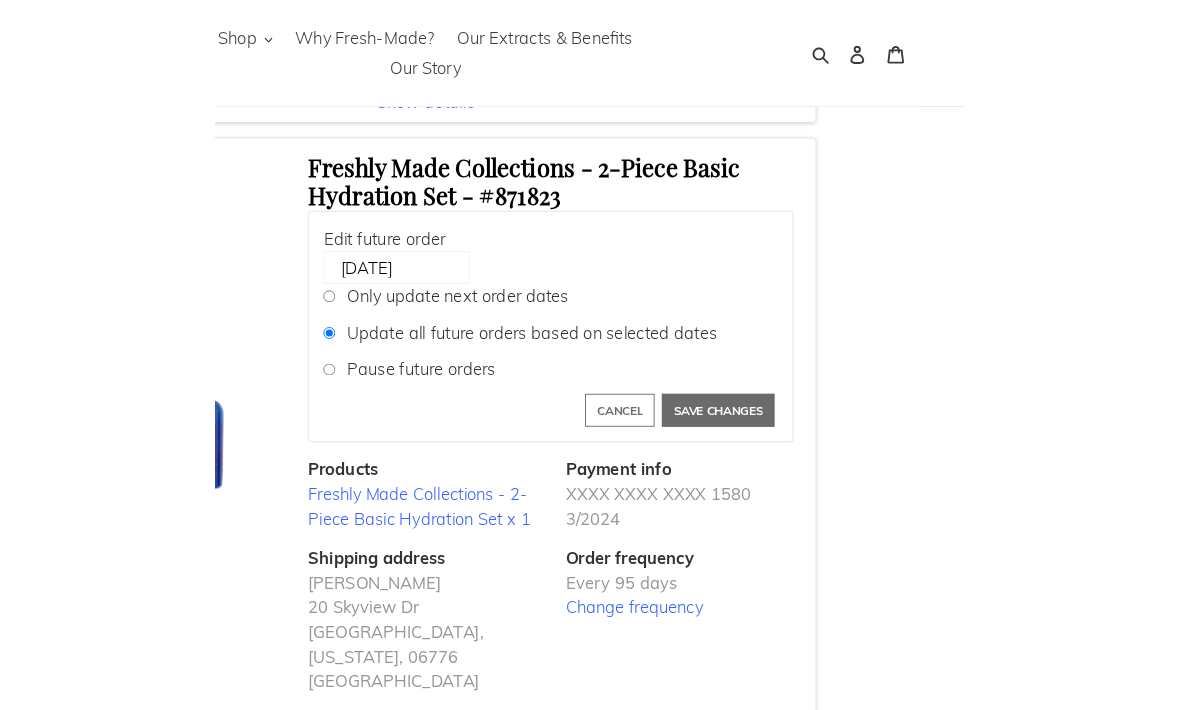 click on "Save changes" at bounding box center (909, 448) 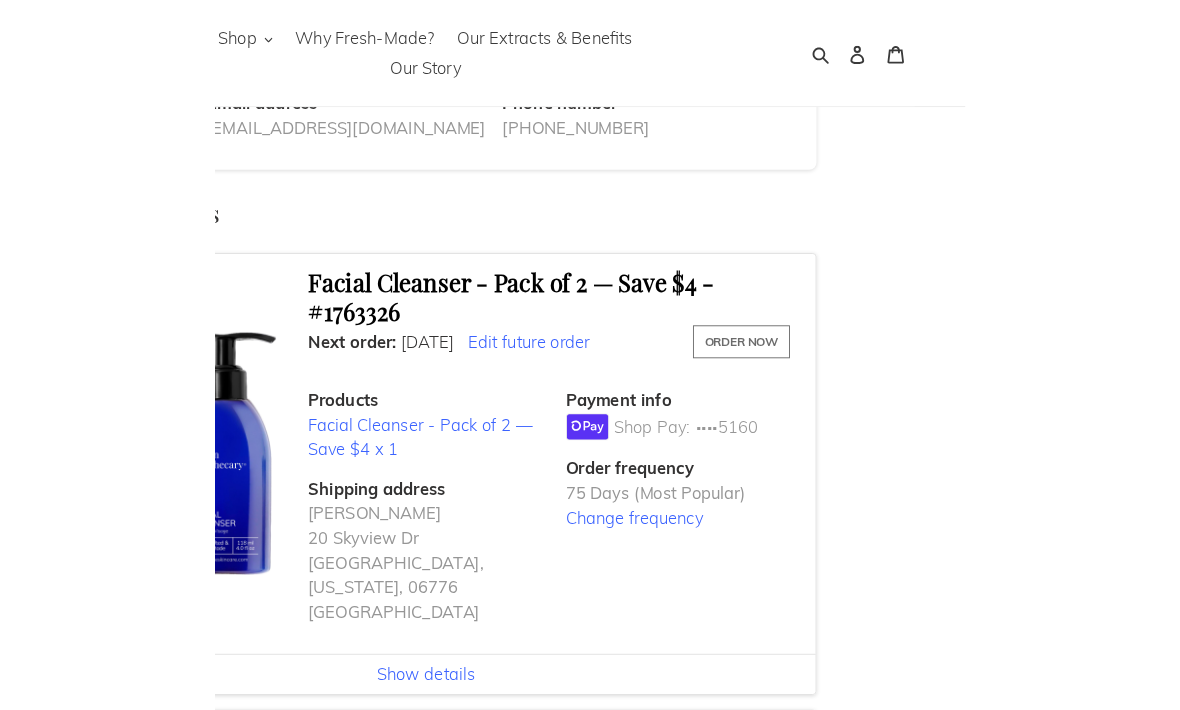 scroll, scrollTop: 277, scrollLeft: 0, axis: vertical 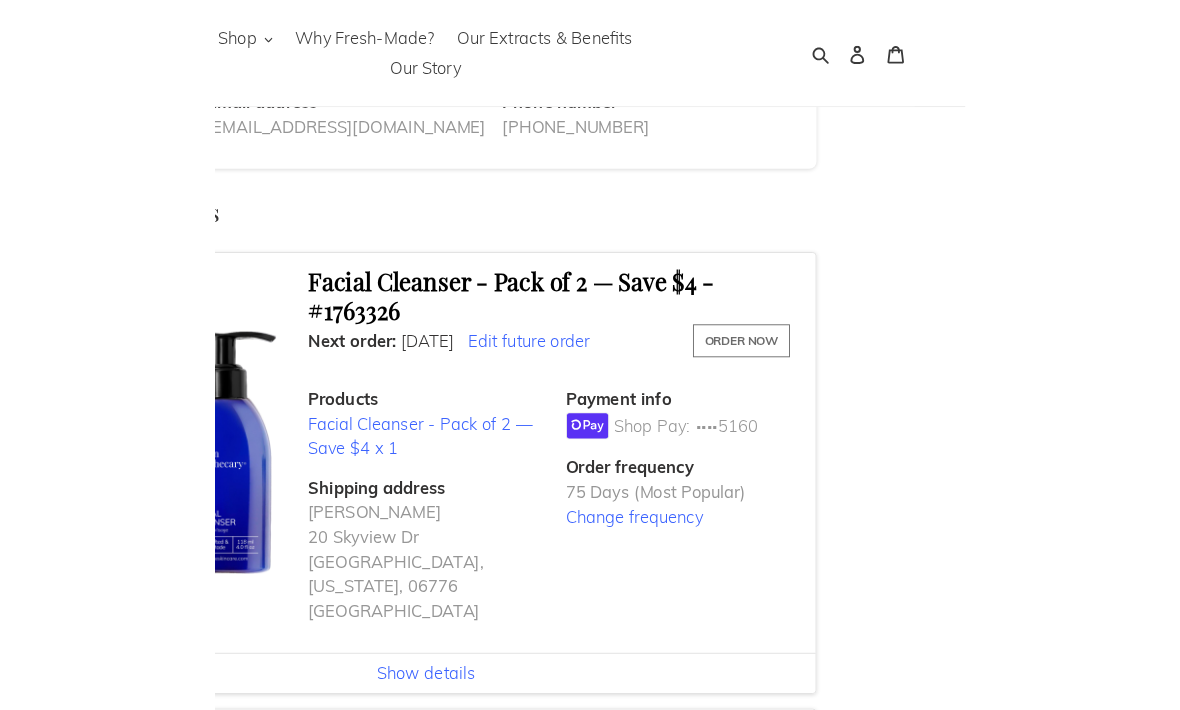 click on "Edit future order" at bounding box center (702, 372) 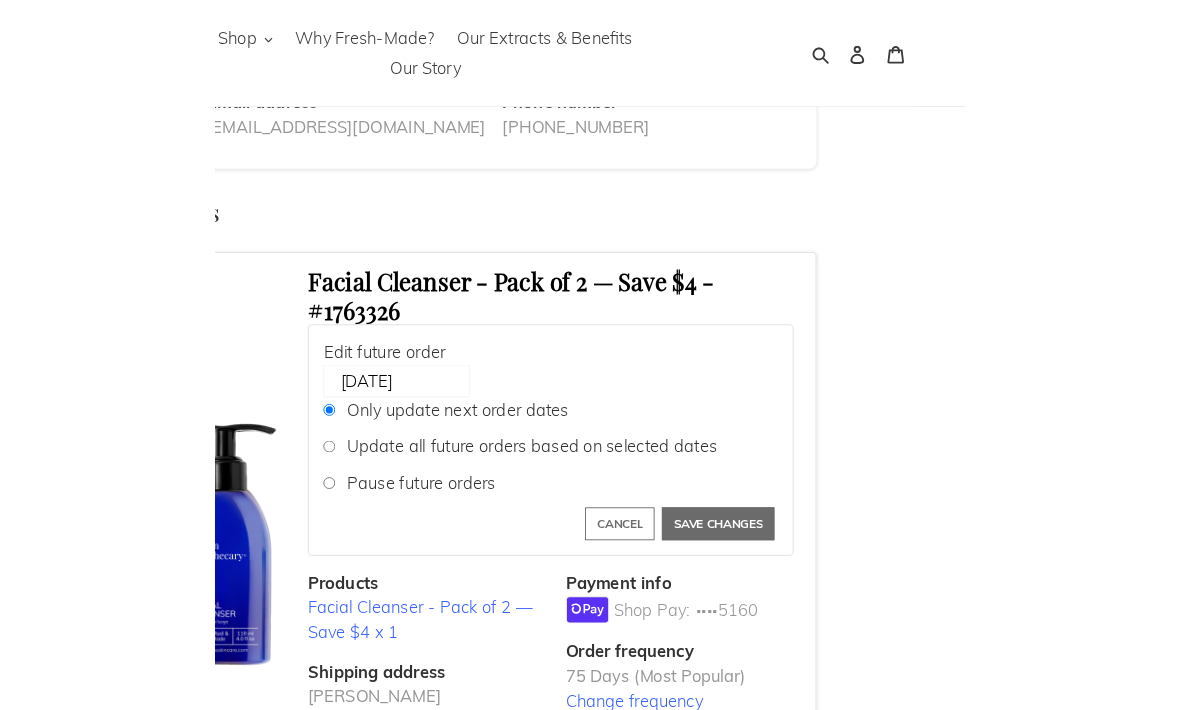 click on "July 23, 2025" at bounding box center [558, 417] 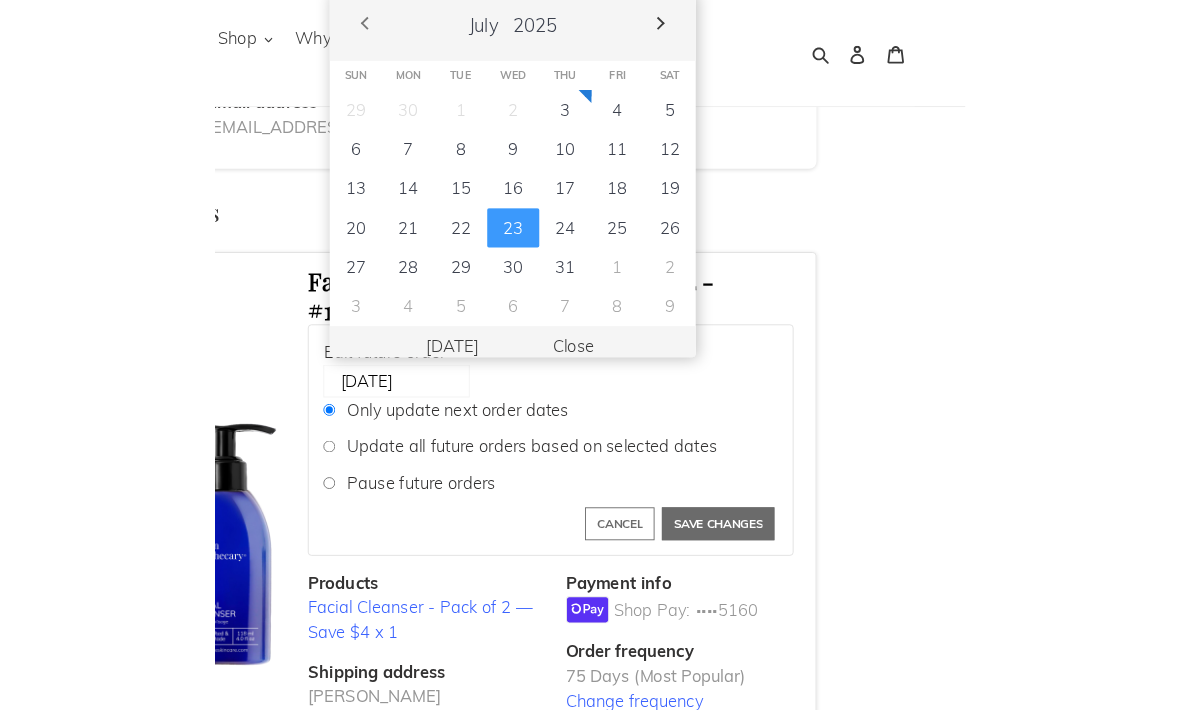 click on "Next" at bounding box center (846, 25) 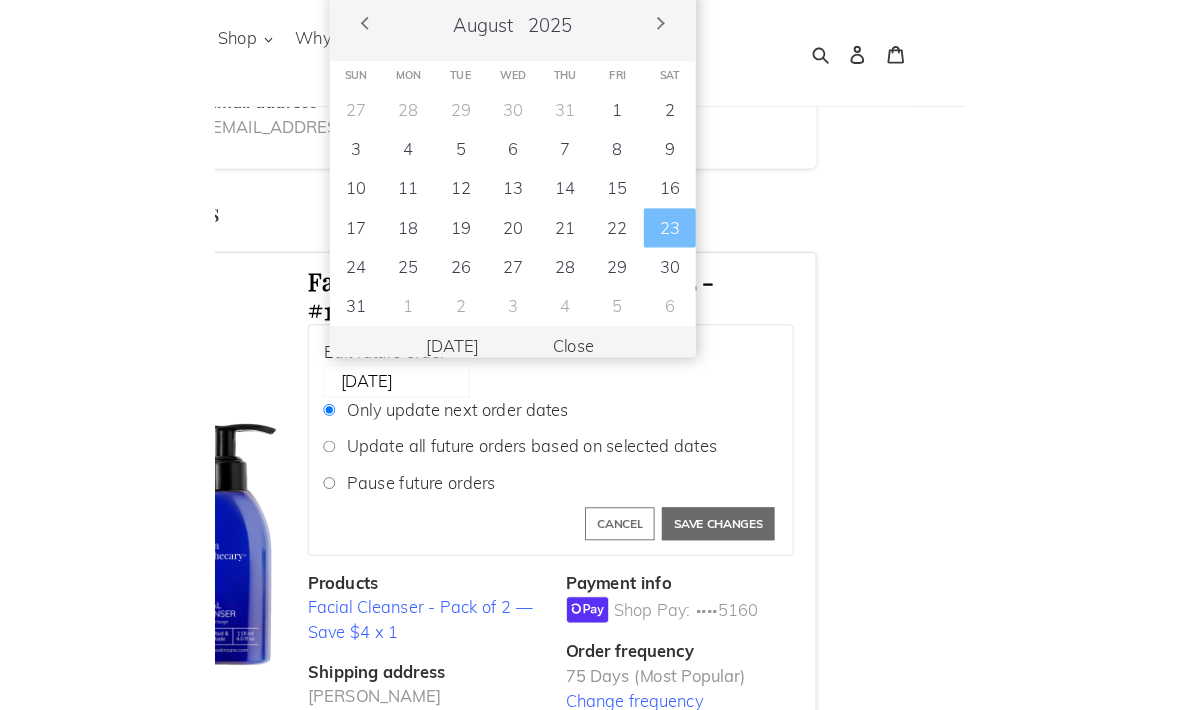 click on "Prev" at bounding box center (524, 25) 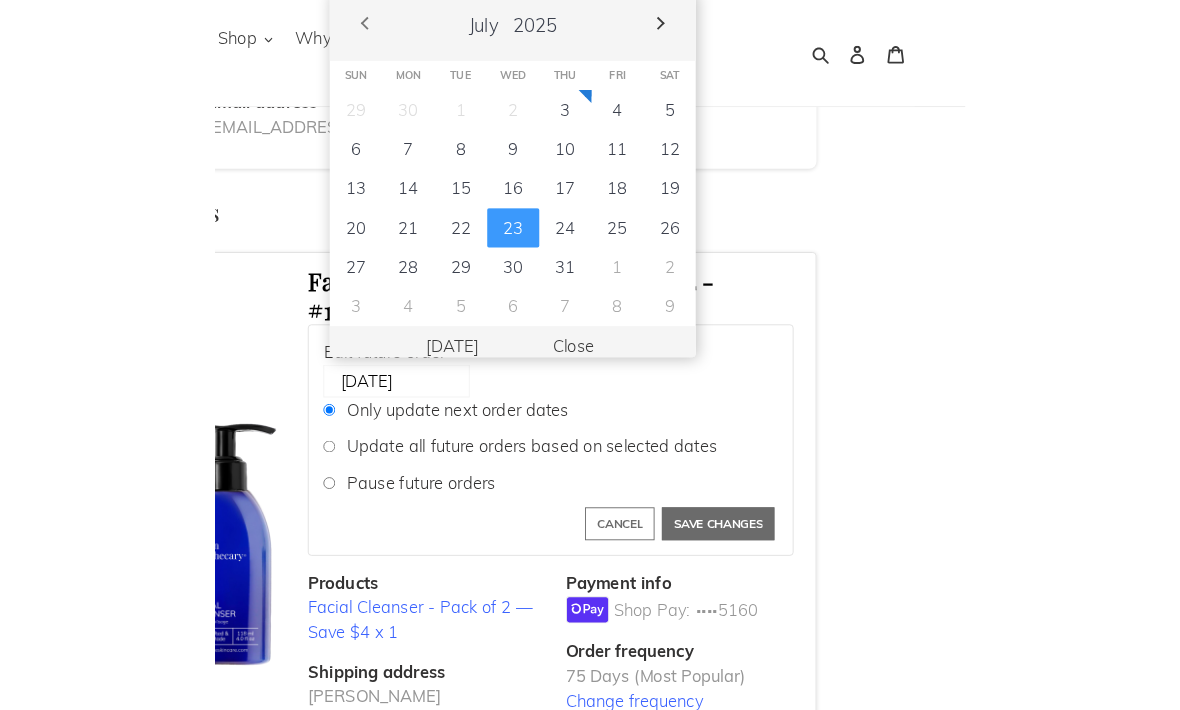 click on "Next" at bounding box center [846, 25] 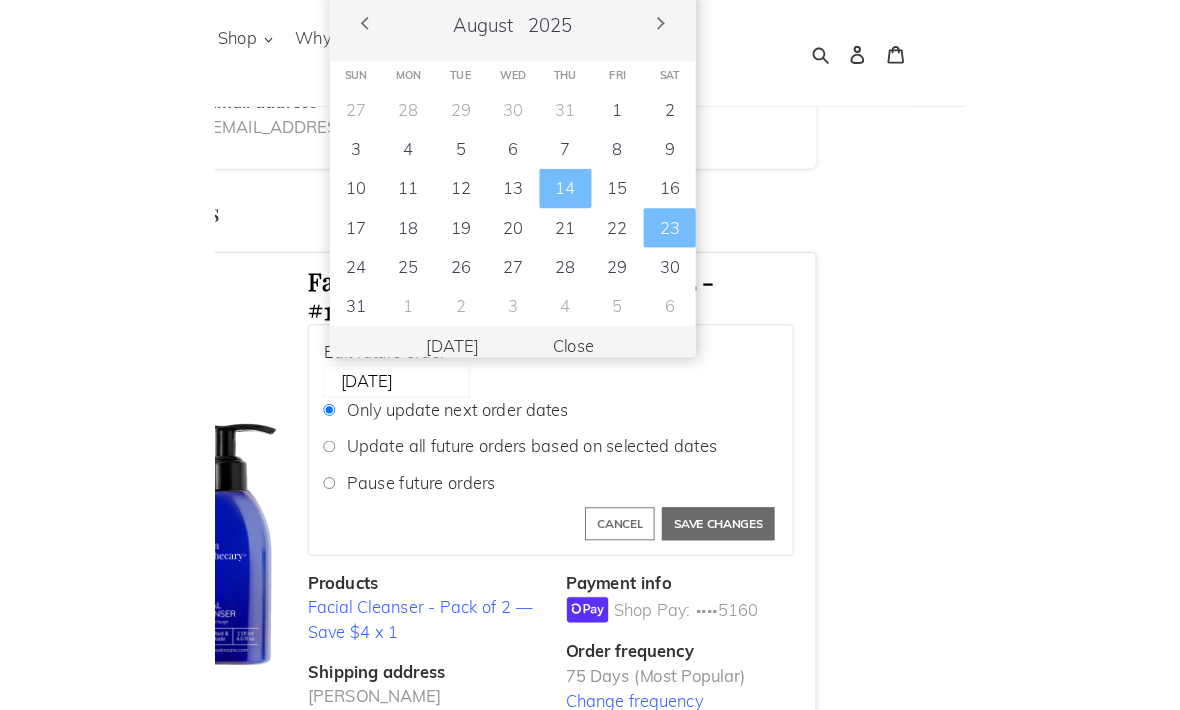 click on "14" at bounding box center [742, 205] 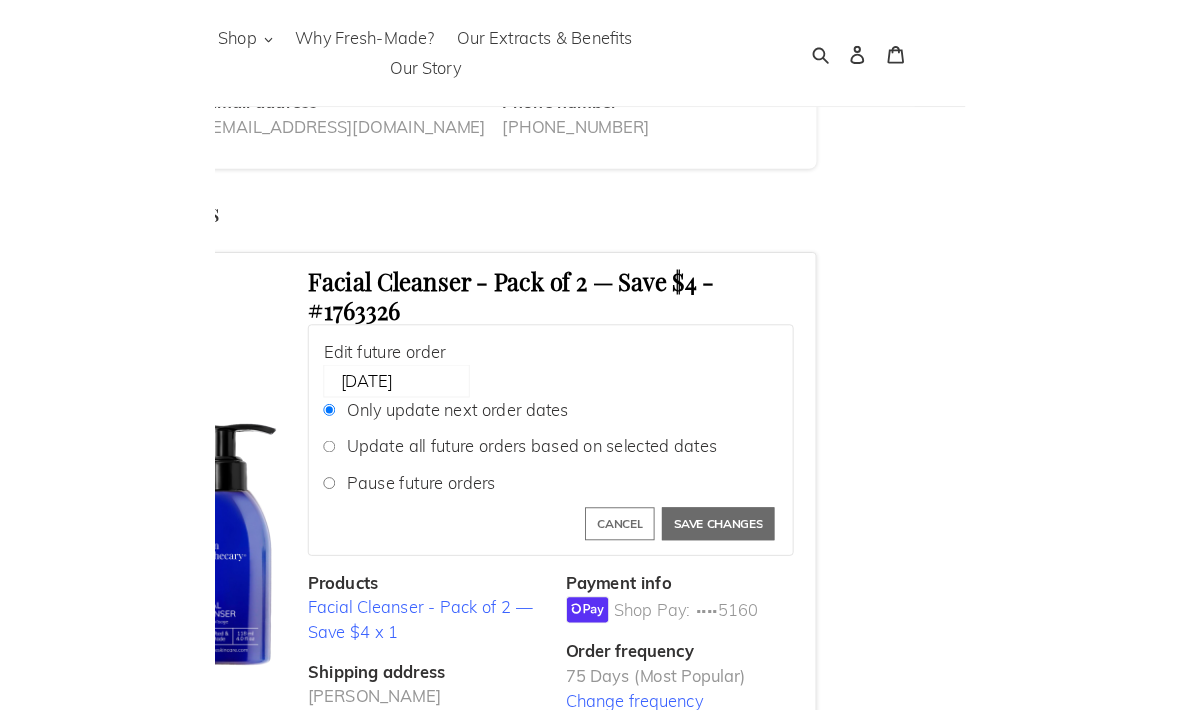 click on "Update all future orders based on selected dates" at bounding box center (706, 487) 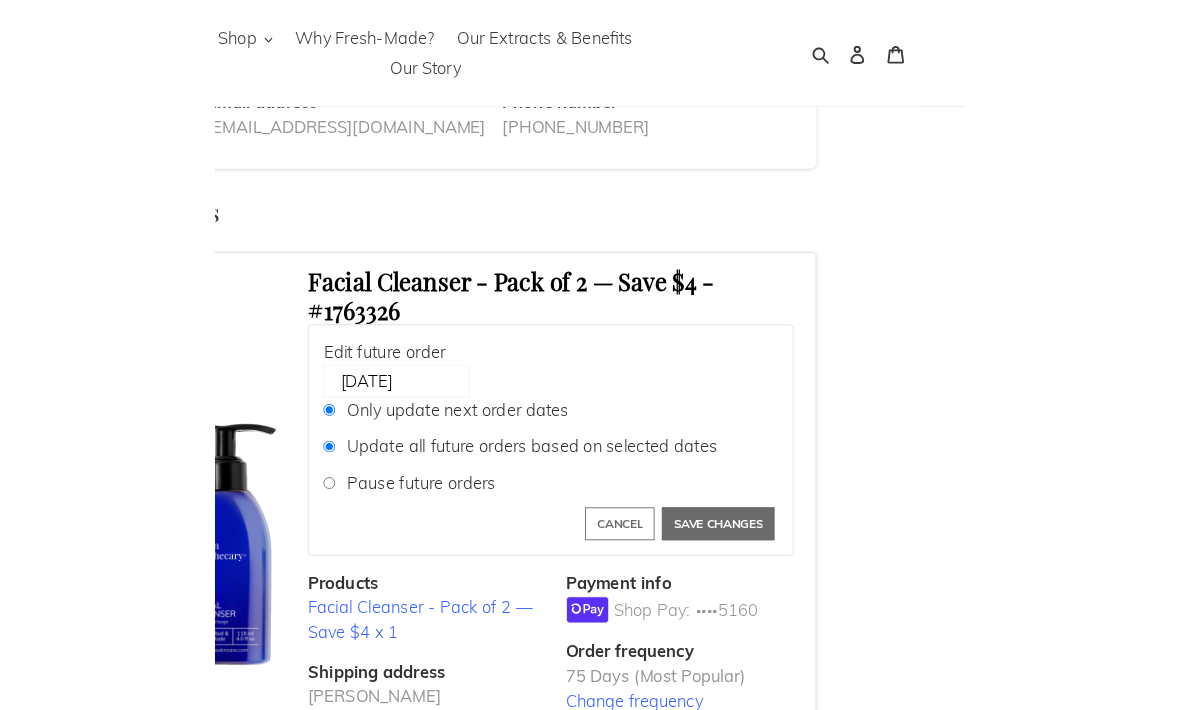 radio on "true" 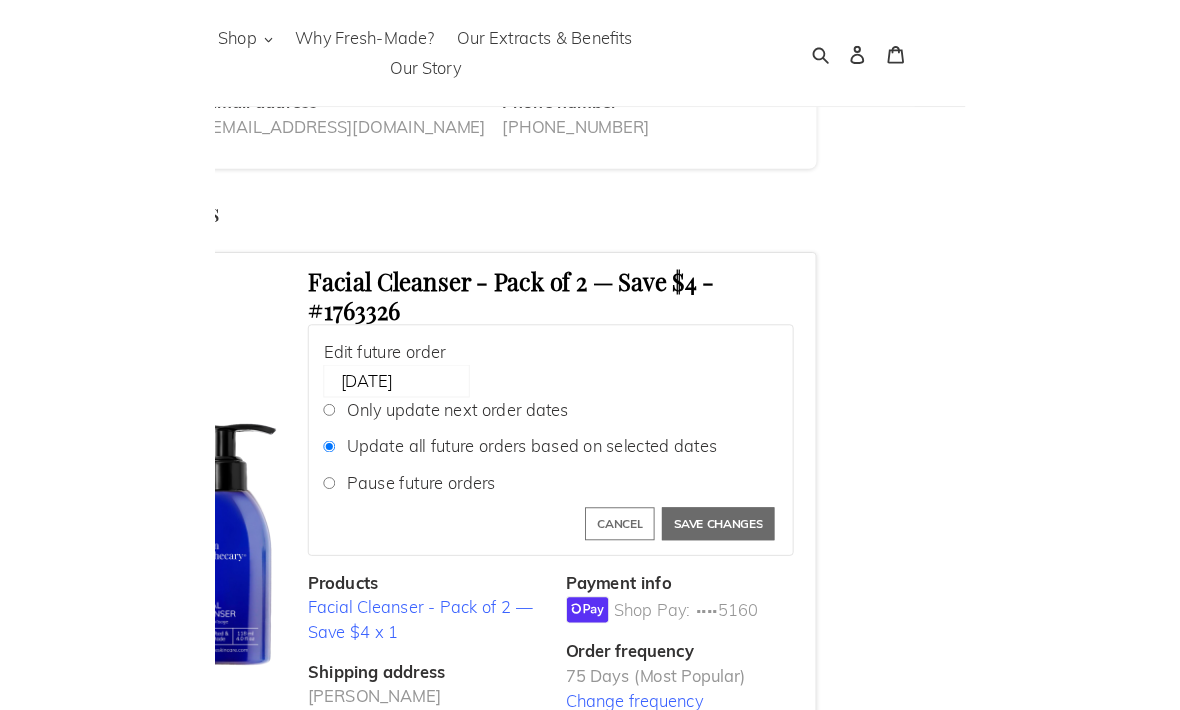click on "Save changes" at bounding box center [909, 572] 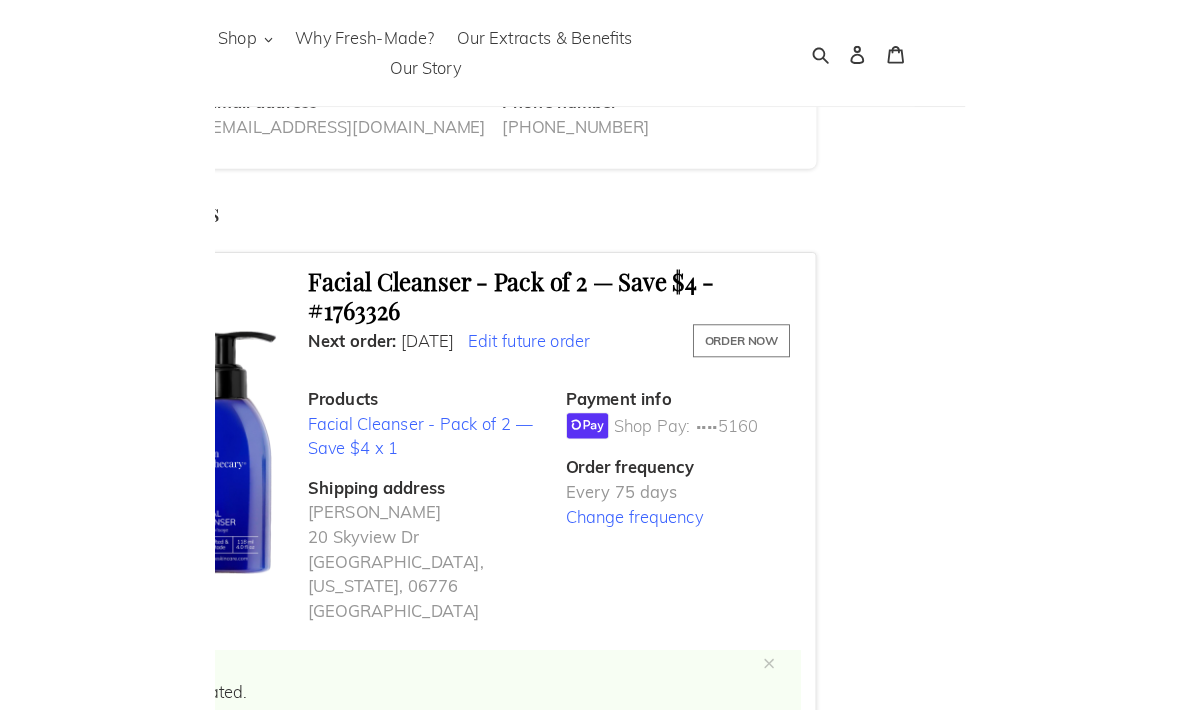 scroll, scrollTop: 310, scrollLeft: 0, axis: vertical 